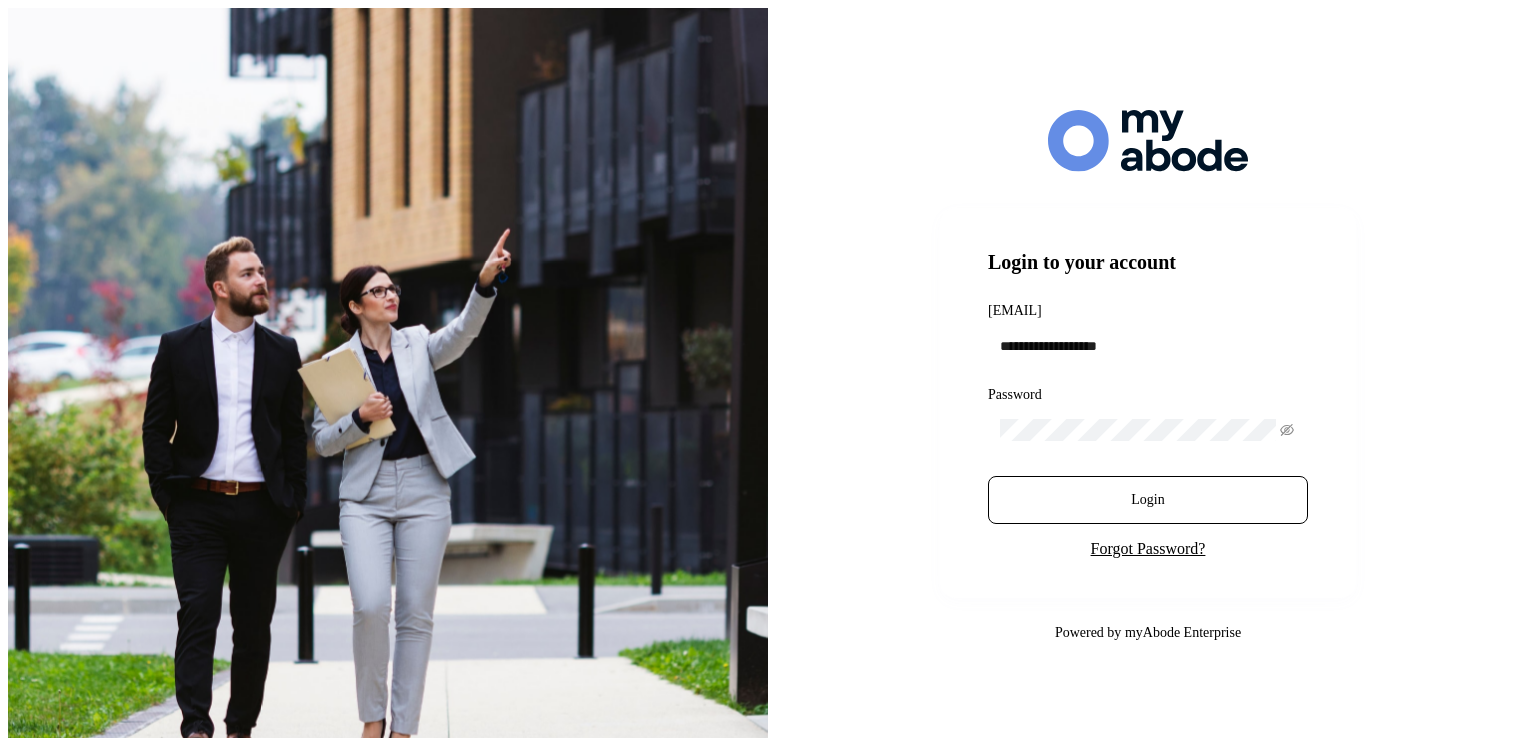 scroll, scrollTop: 0, scrollLeft: 0, axis: both 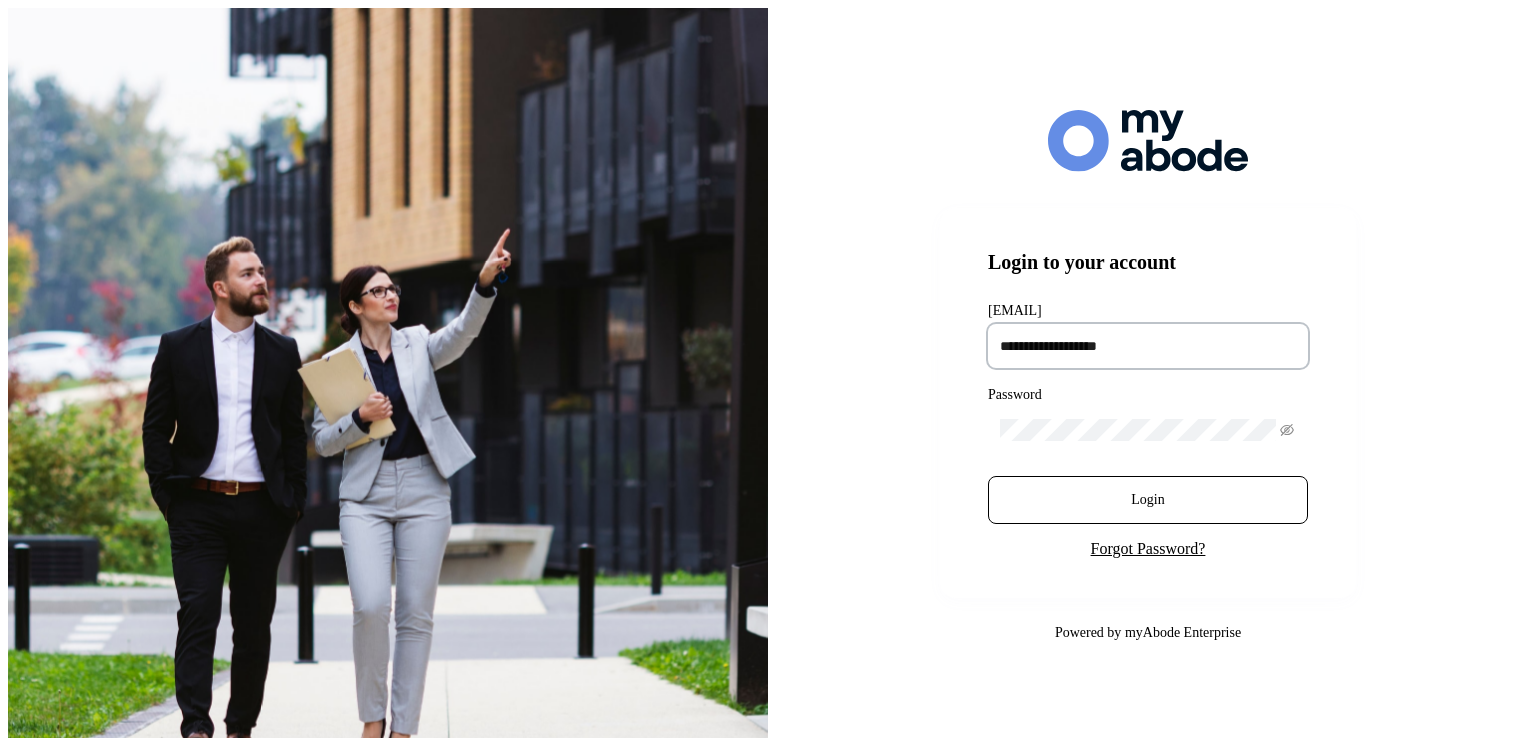 type on "**********" 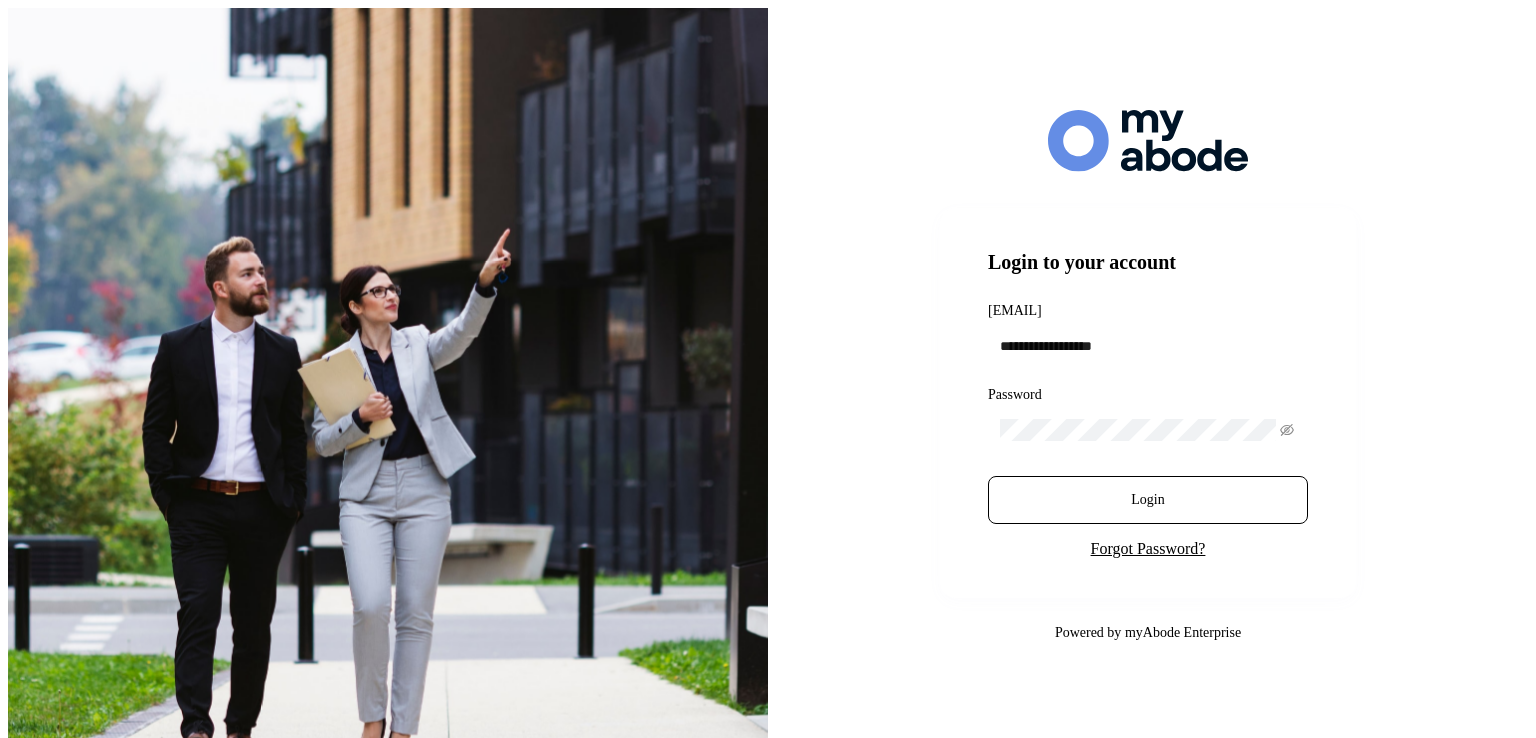 click on "Login" at bounding box center [1148, 500] 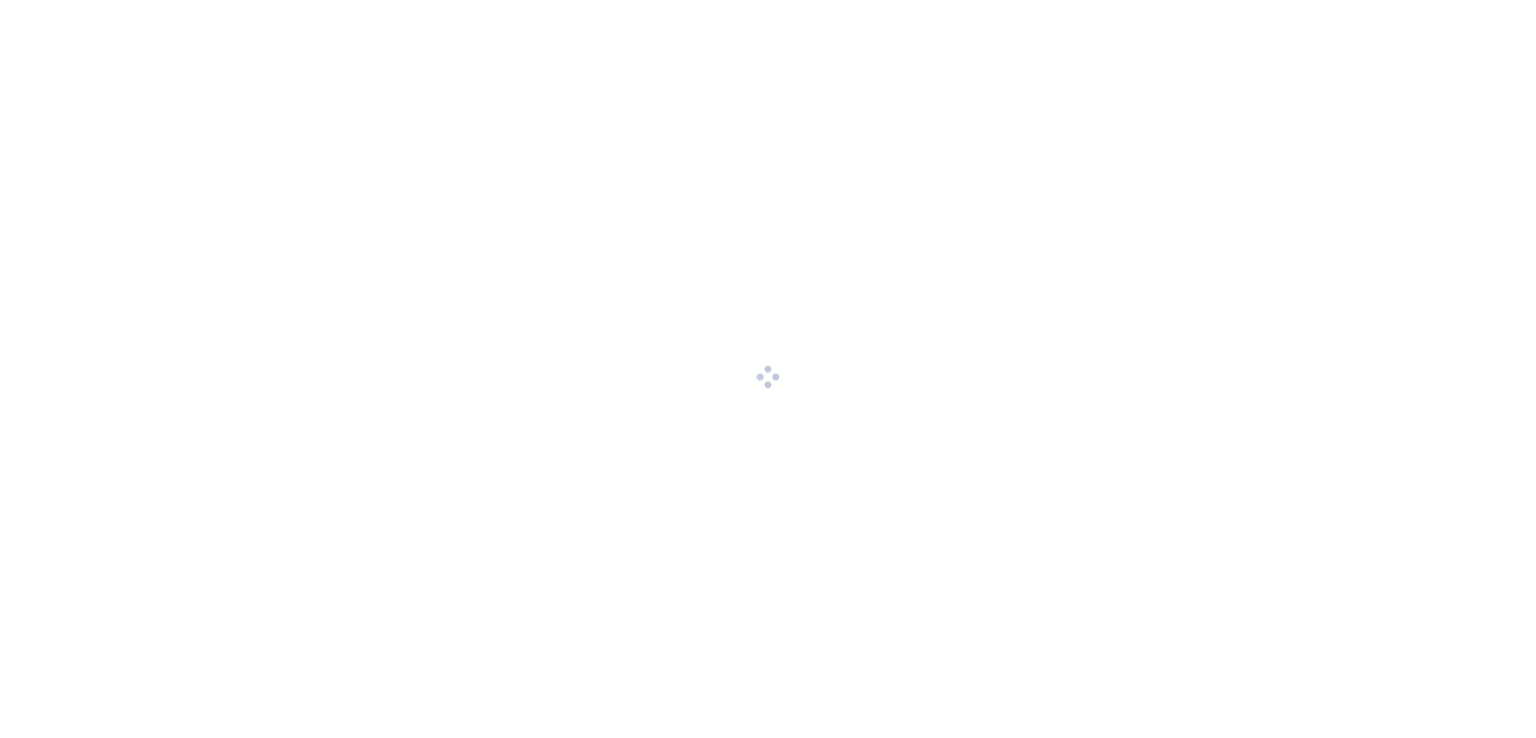 scroll, scrollTop: 0, scrollLeft: 0, axis: both 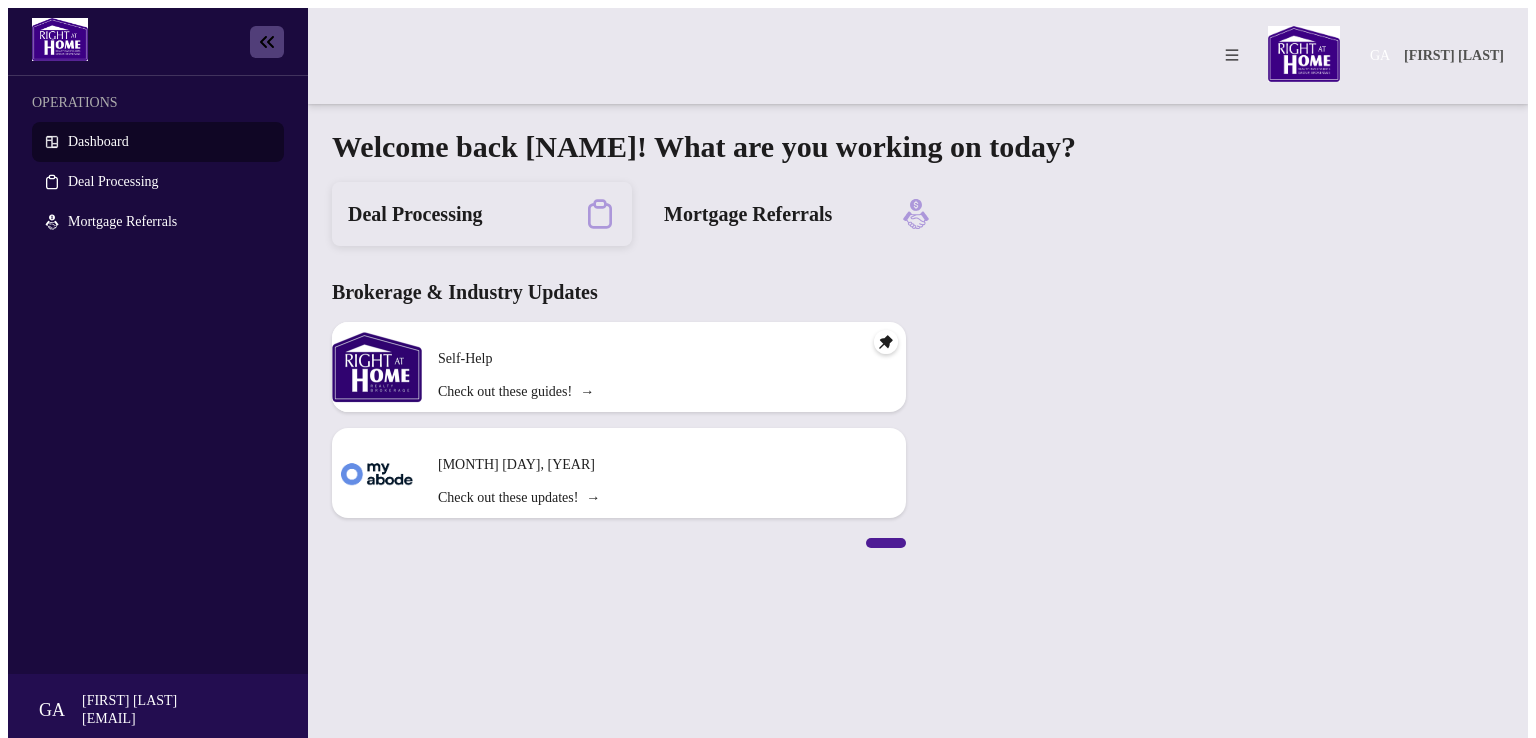 click on "Deal Processing" at bounding box center (415, 214) 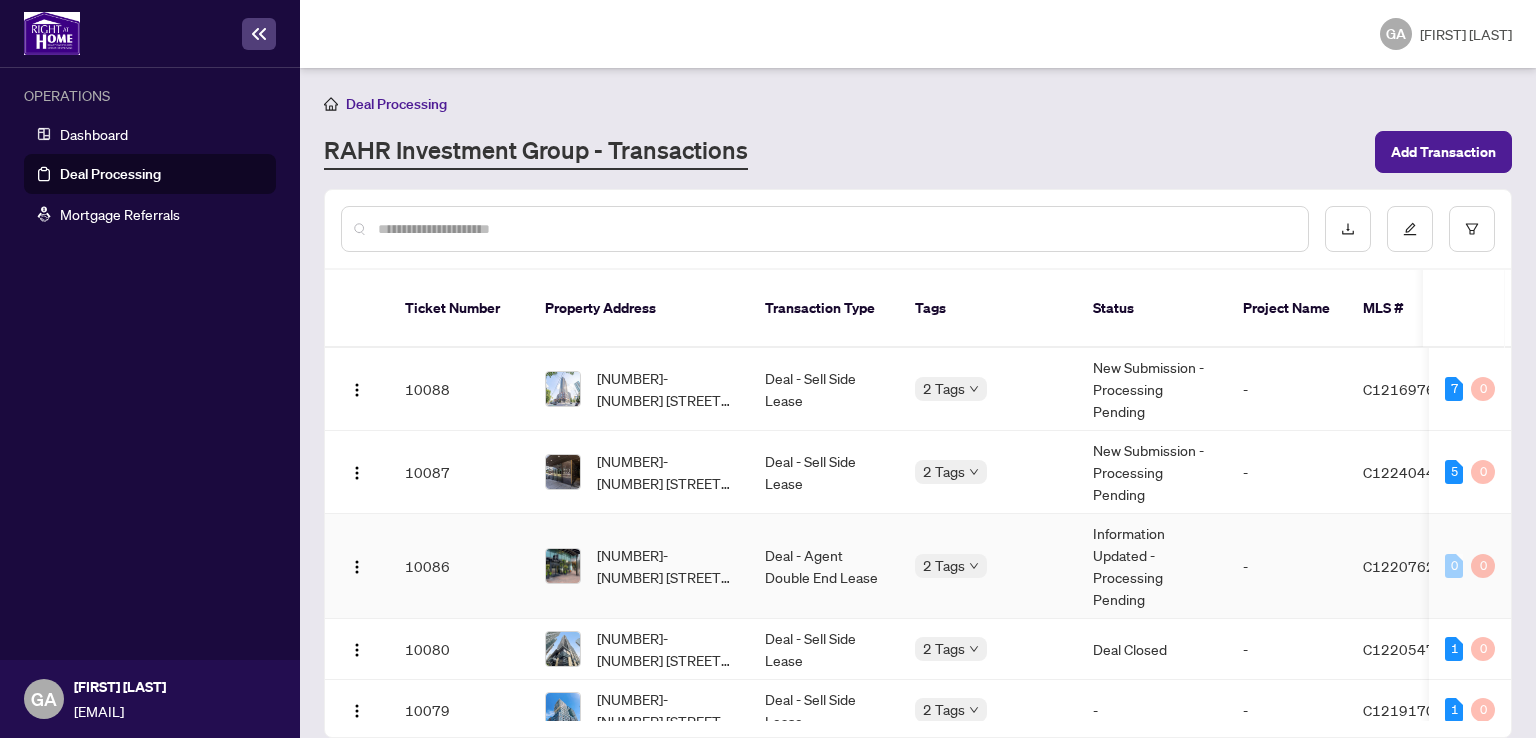 click on "[NUMBER]-[NUMBER] [STREET], [CITY], [STATE] [POSTAL CODE], [COUNTRY]" at bounding box center (665, 566) 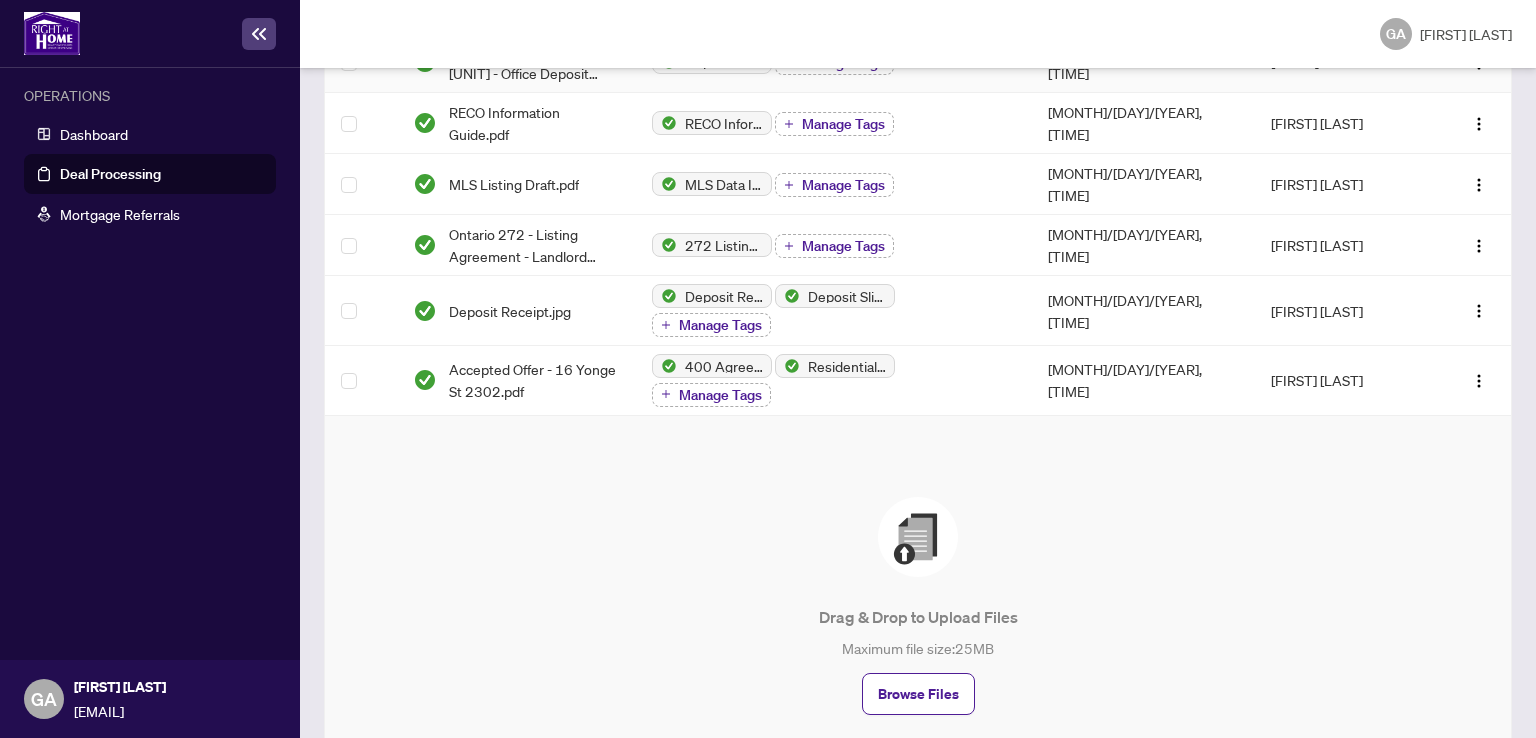 scroll, scrollTop: 1053, scrollLeft: 0, axis: vertical 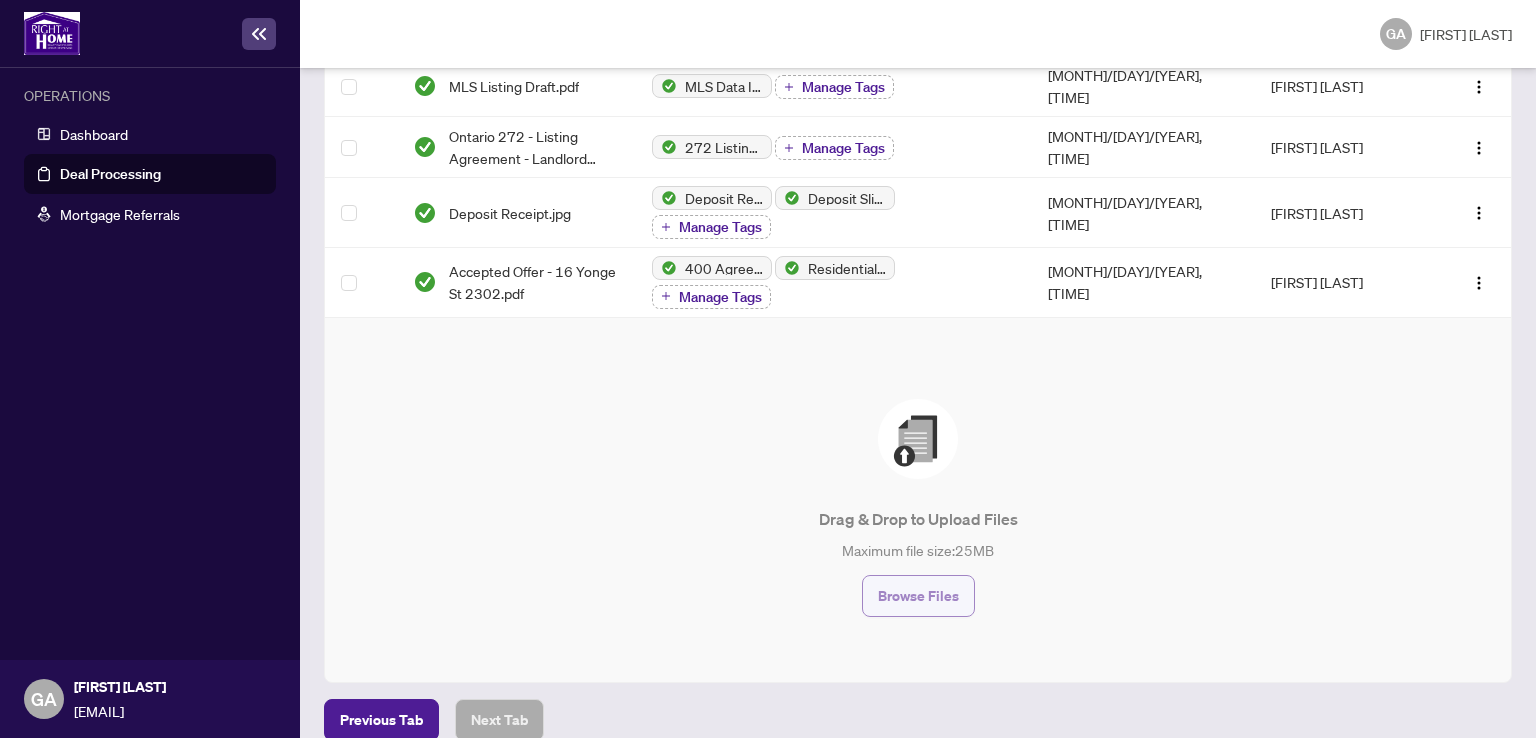 click on "Browse Files" at bounding box center (918, 596) 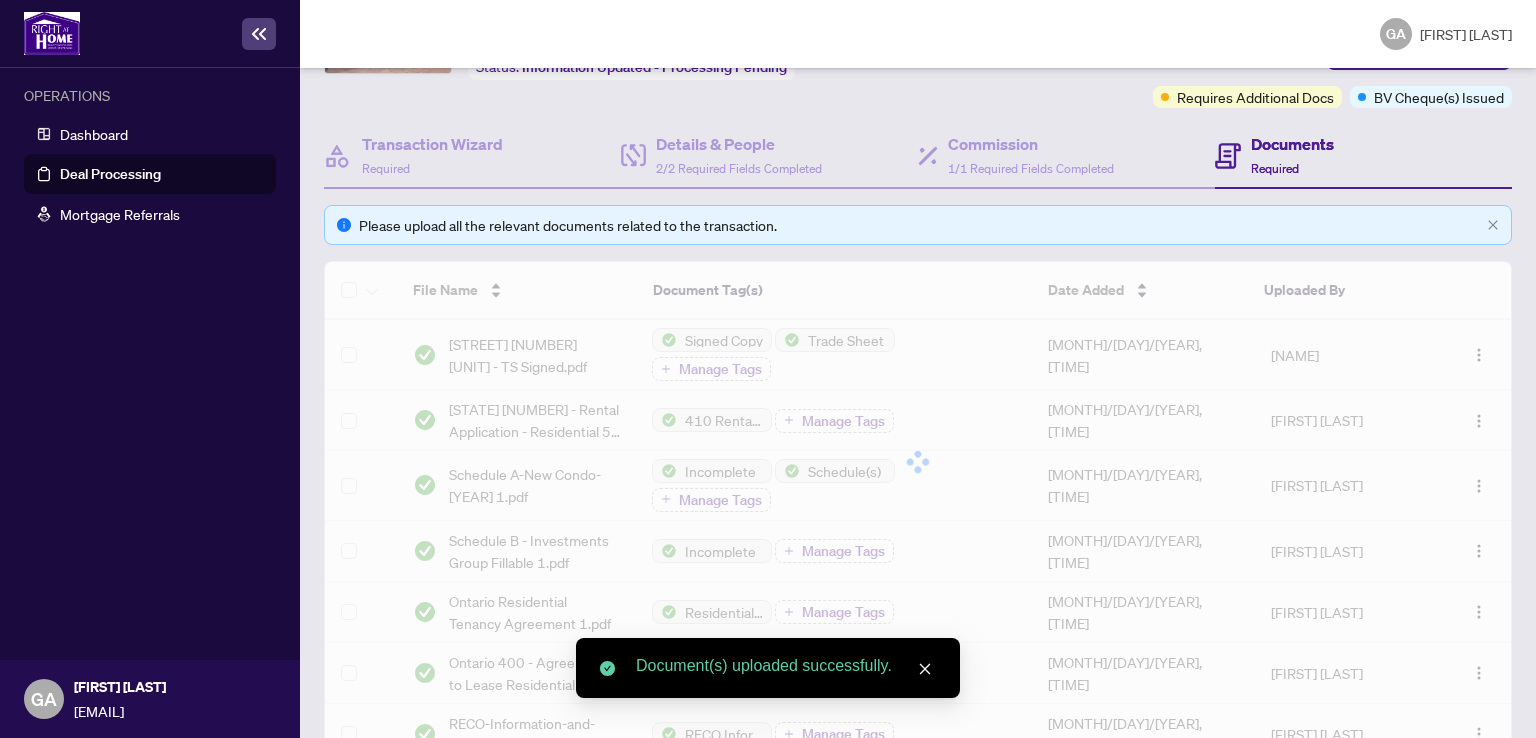 scroll, scrollTop: 0, scrollLeft: 0, axis: both 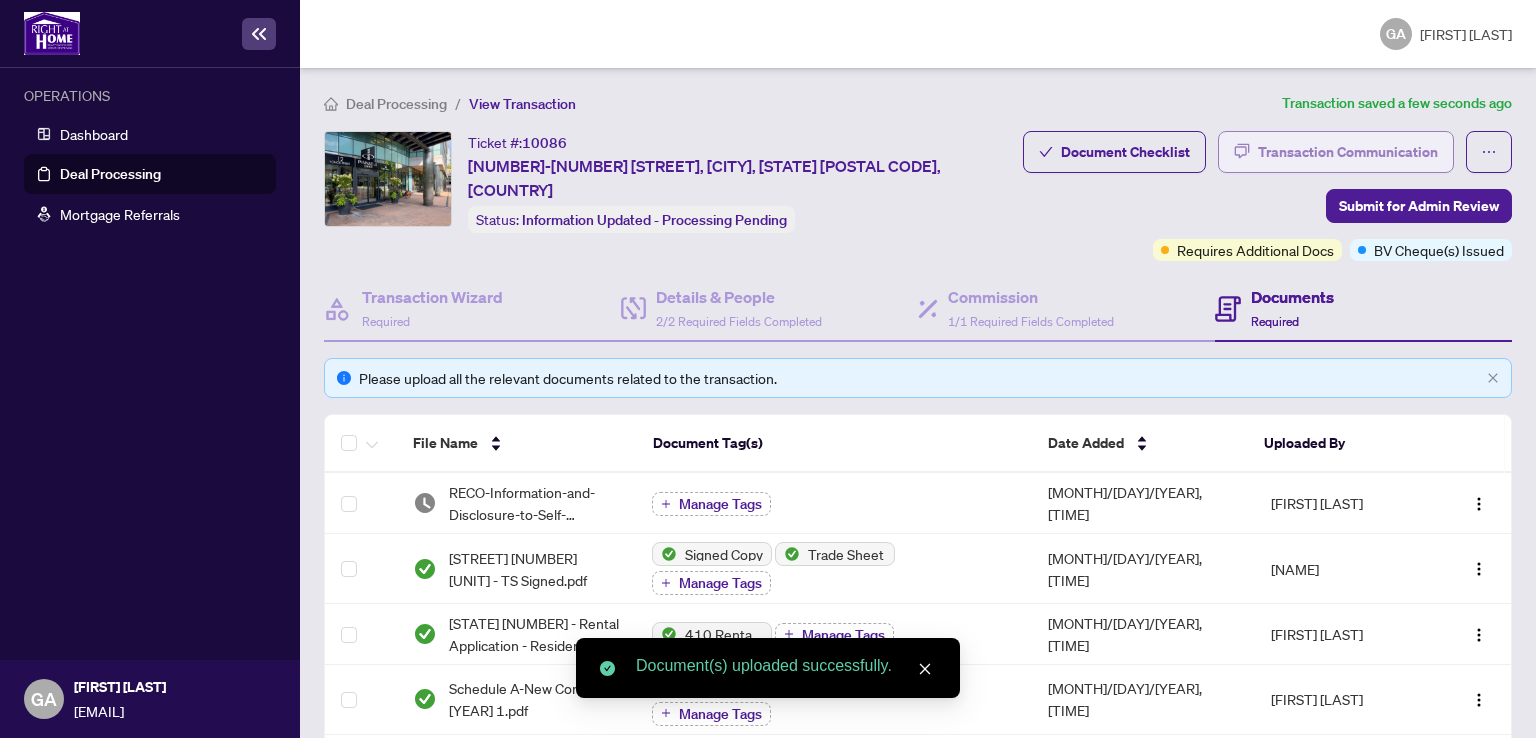 click on "Transaction Communication" at bounding box center (1348, 152) 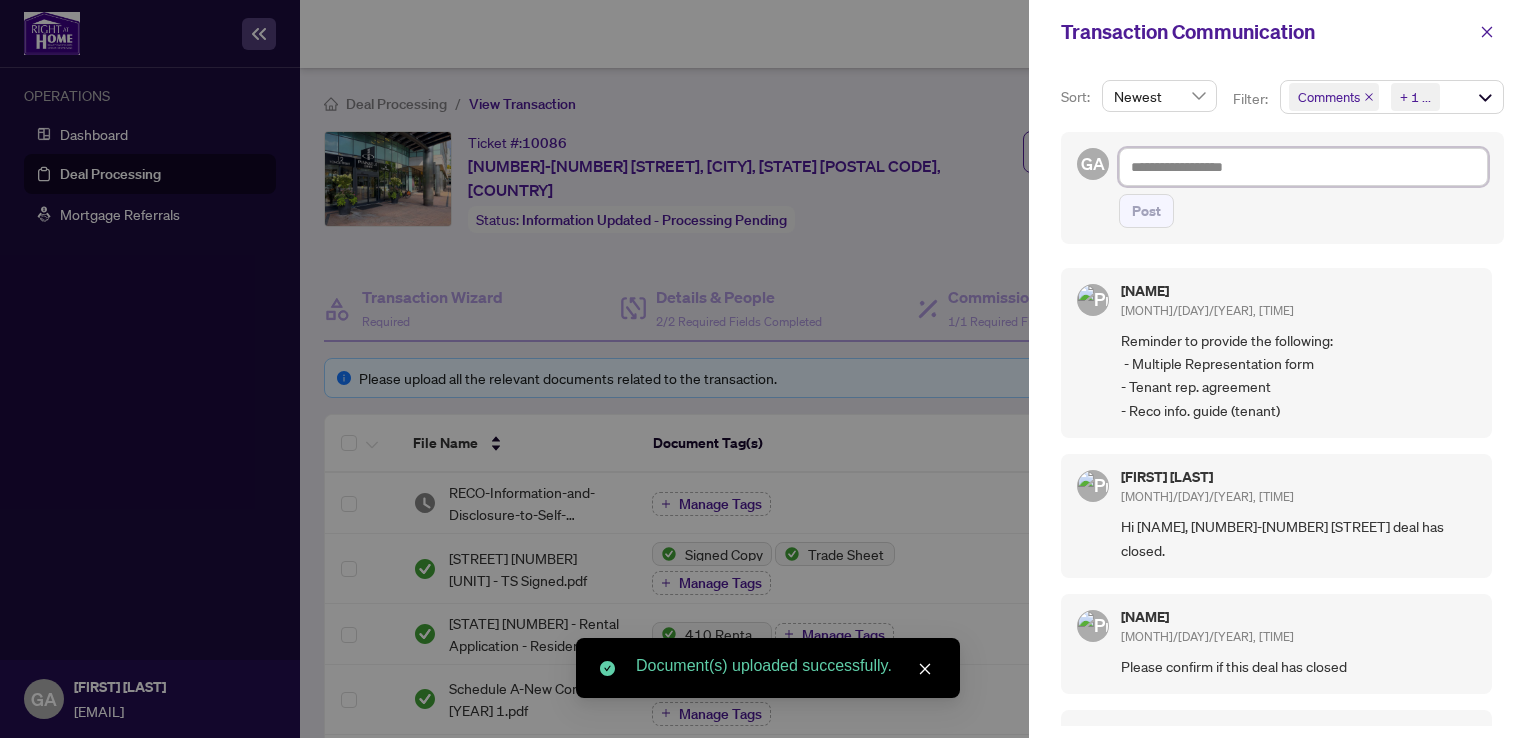 click at bounding box center (1303, 167) 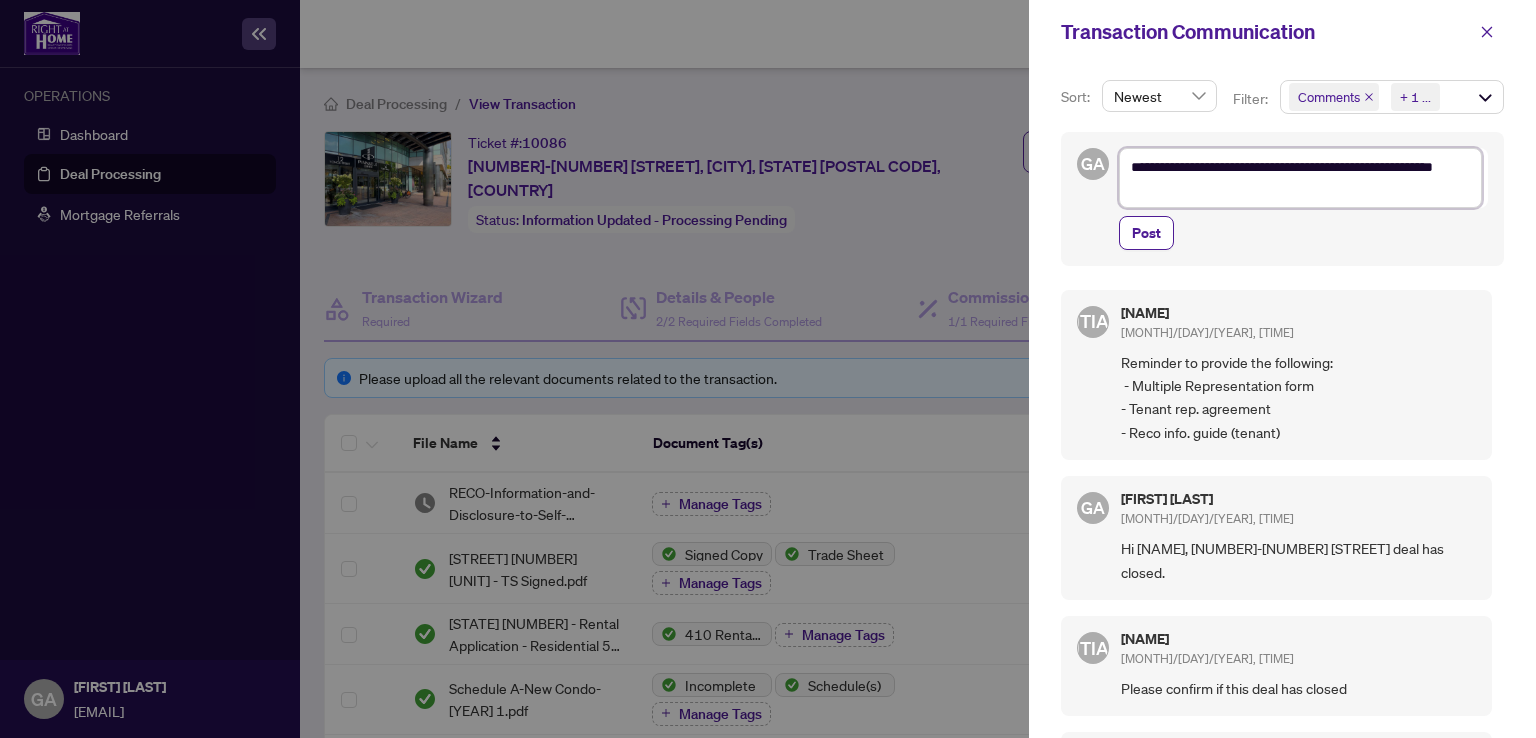 type on "**********" 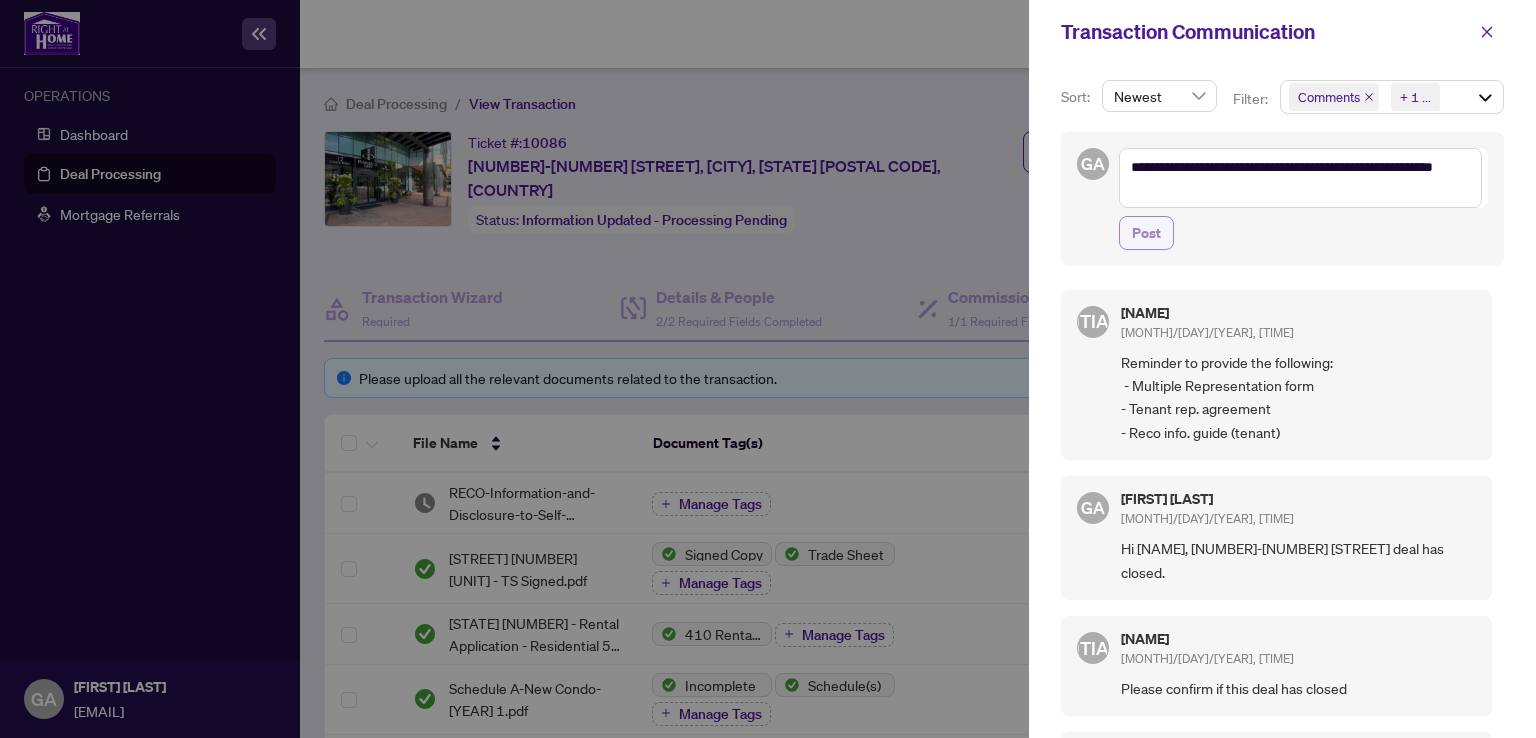 click on "Post" at bounding box center (1146, 233) 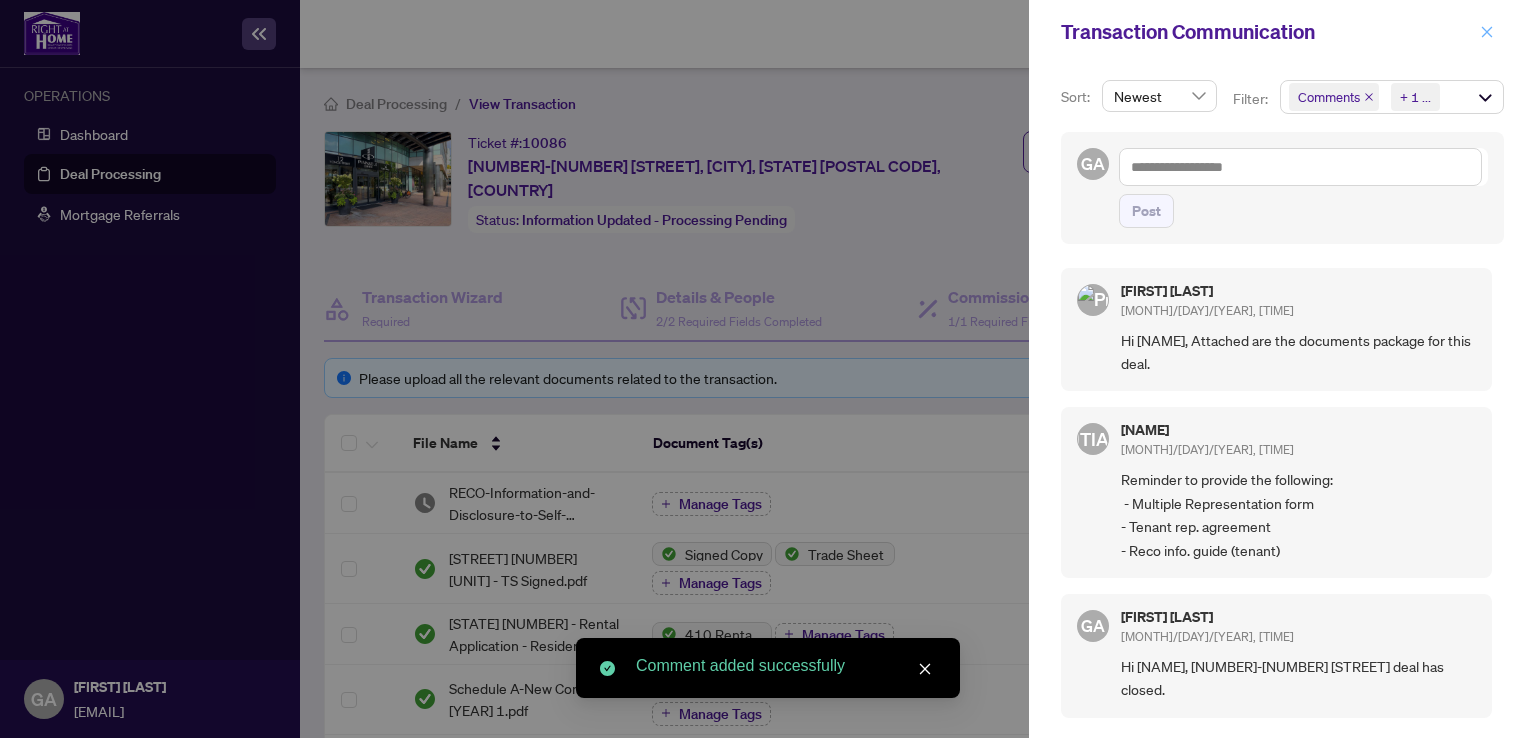 click at bounding box center (1487, 32) 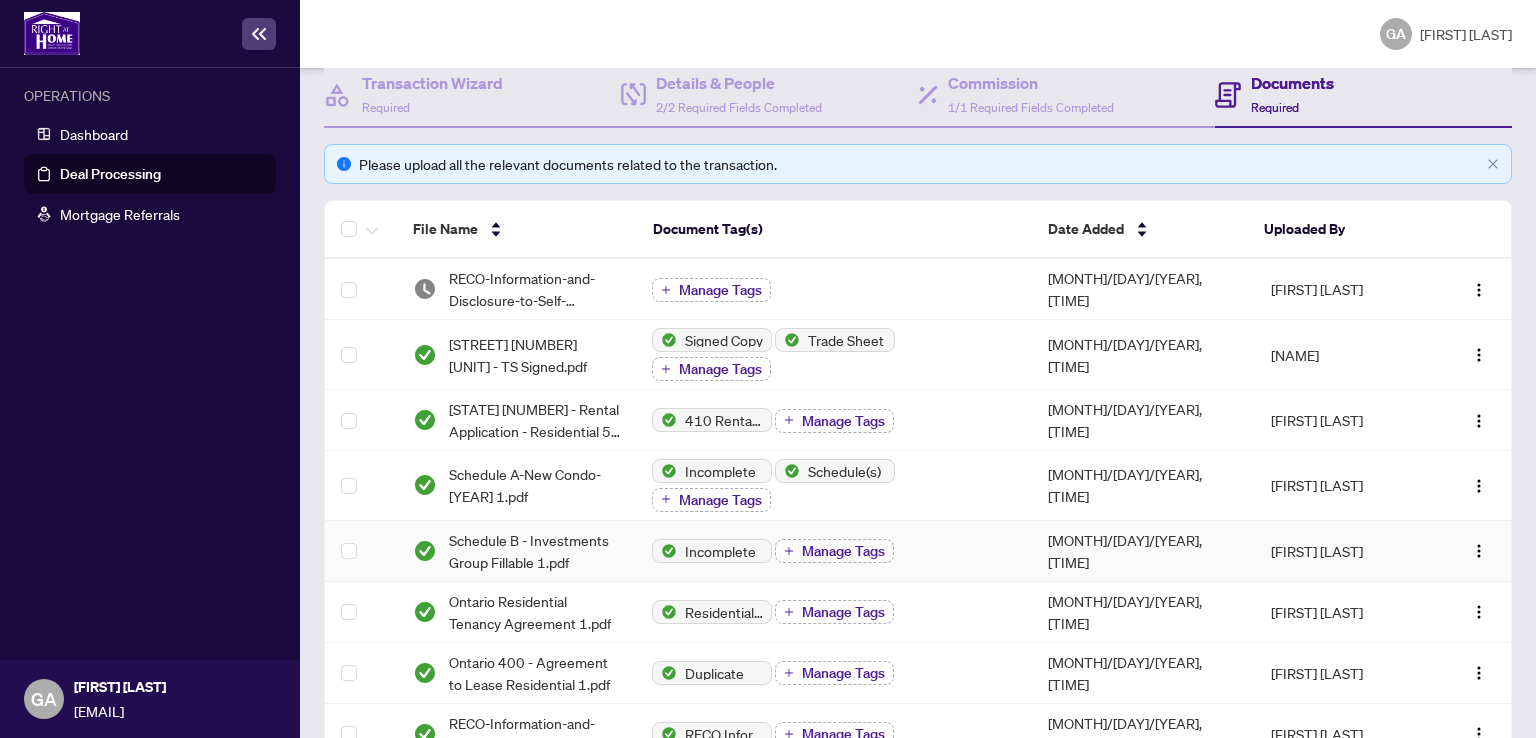 scroll, scrollTop: 0, scrollLeft: 0, axis: both 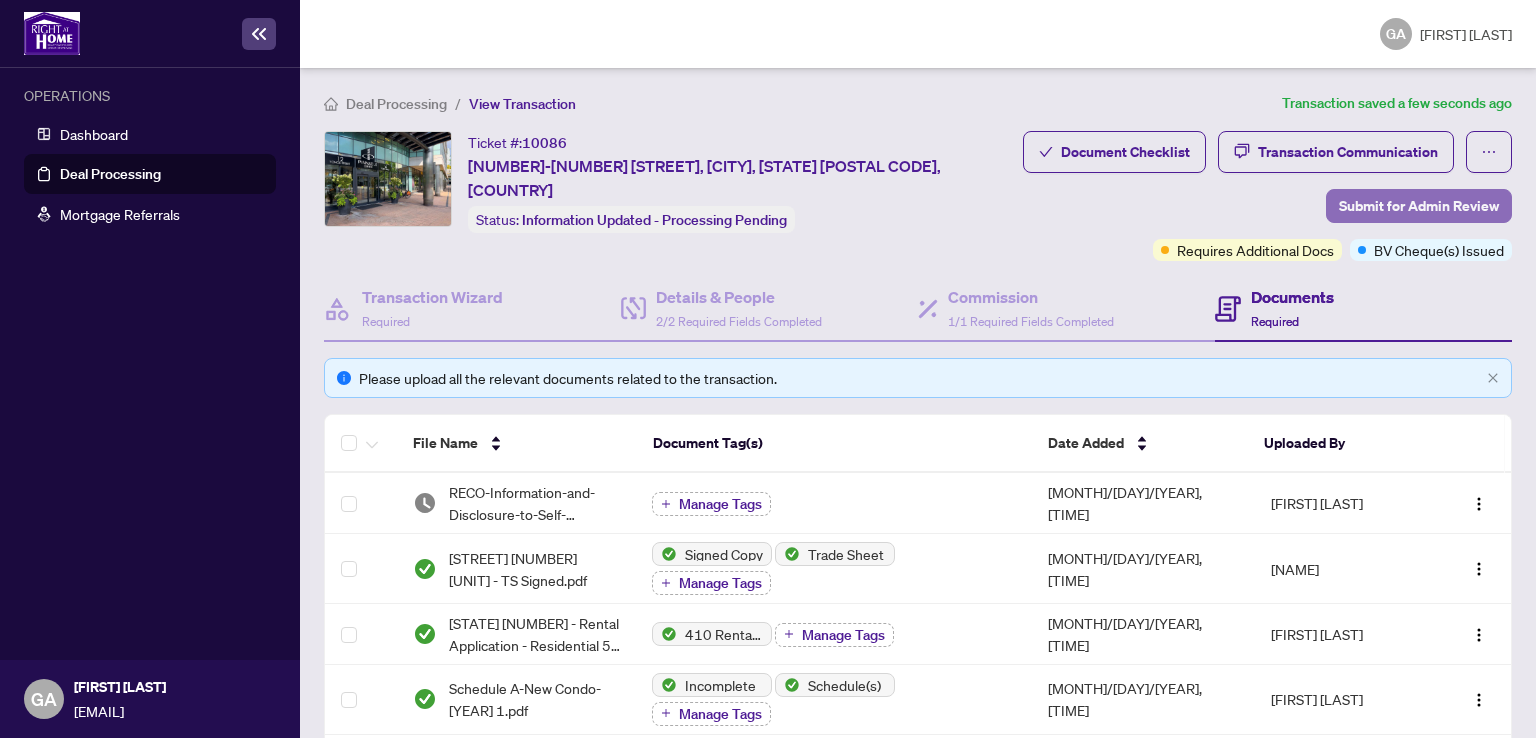 click on "Submit for Admin Review" at bounding box center (1419, 206) 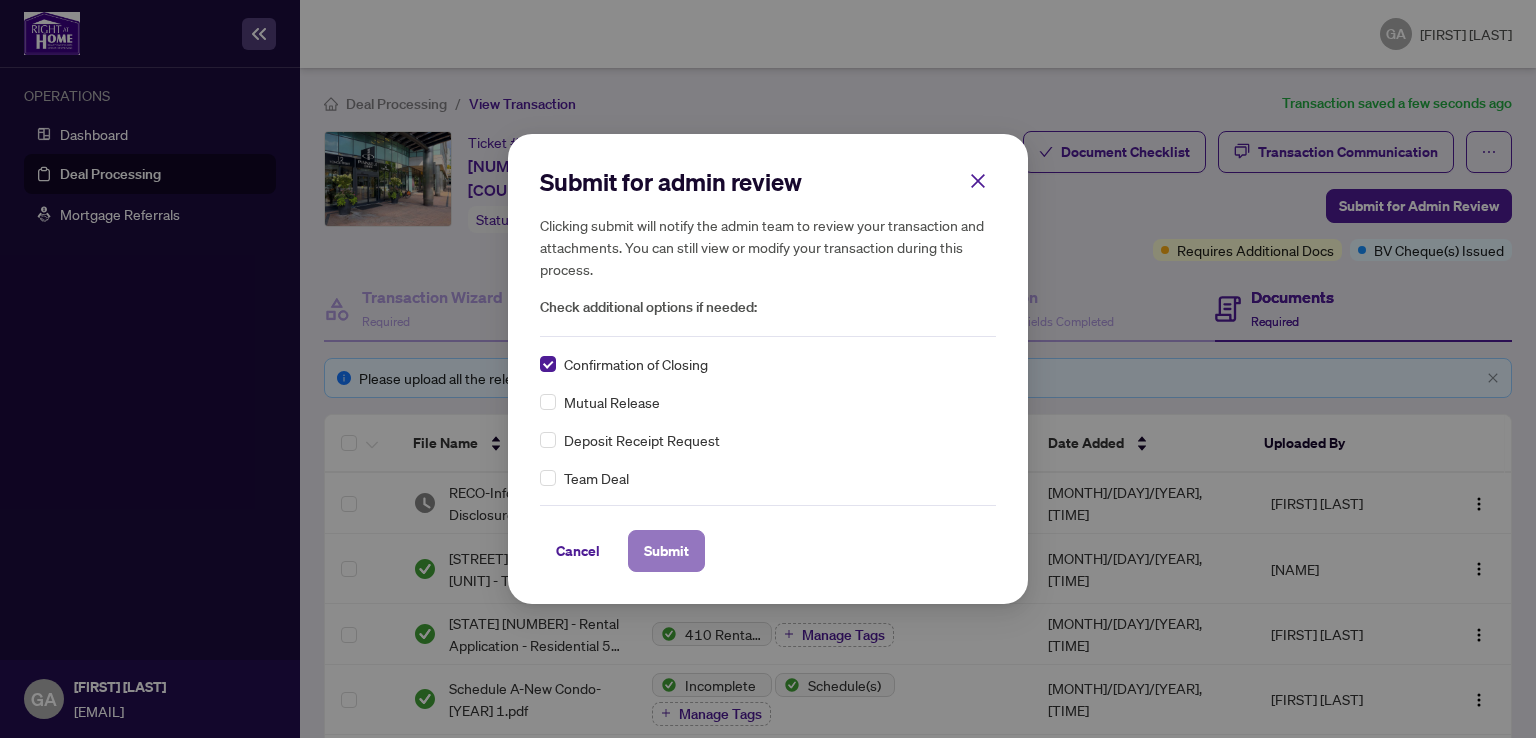 click on "Submit" at bounding box center [666, 551] 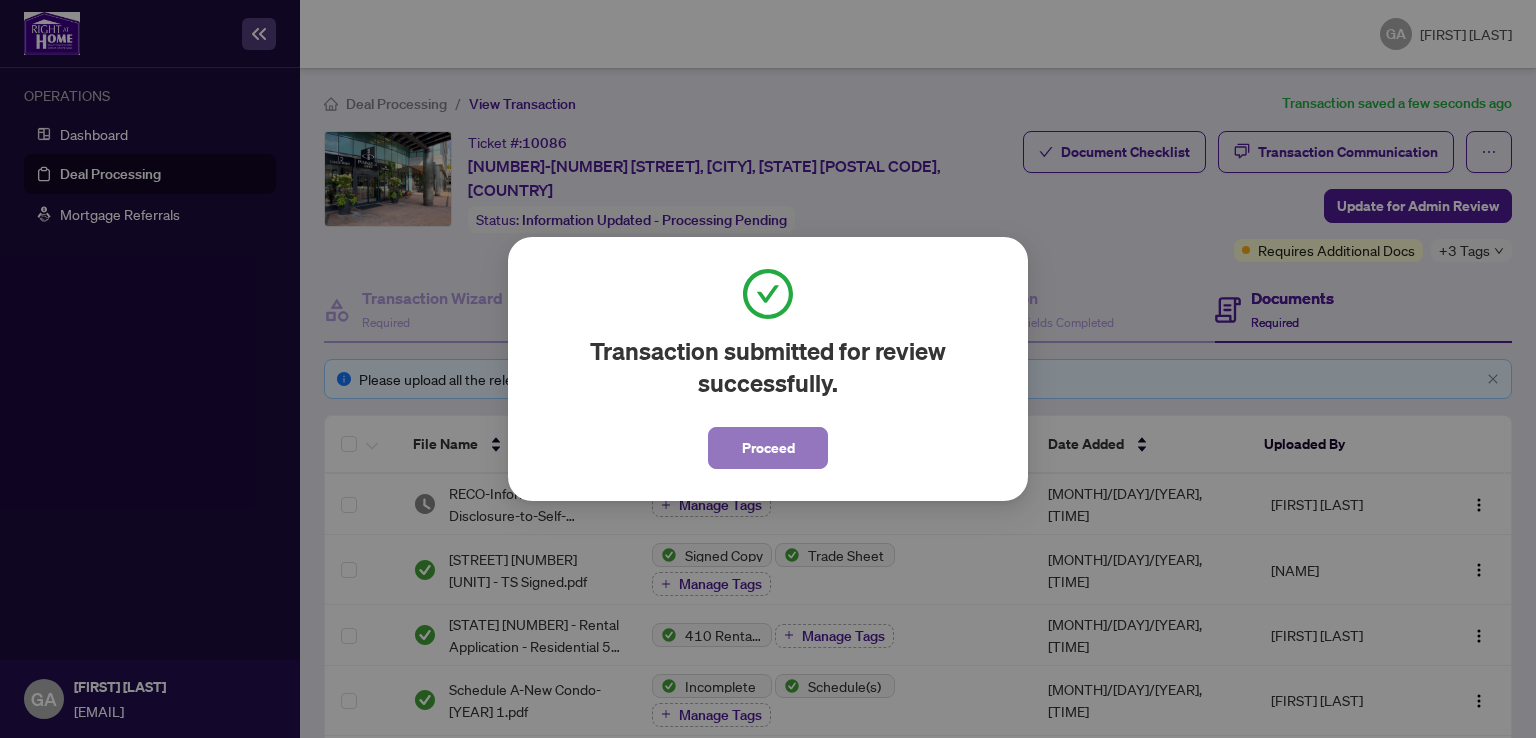 click on "Proceed" at bounding box center (768, 448) 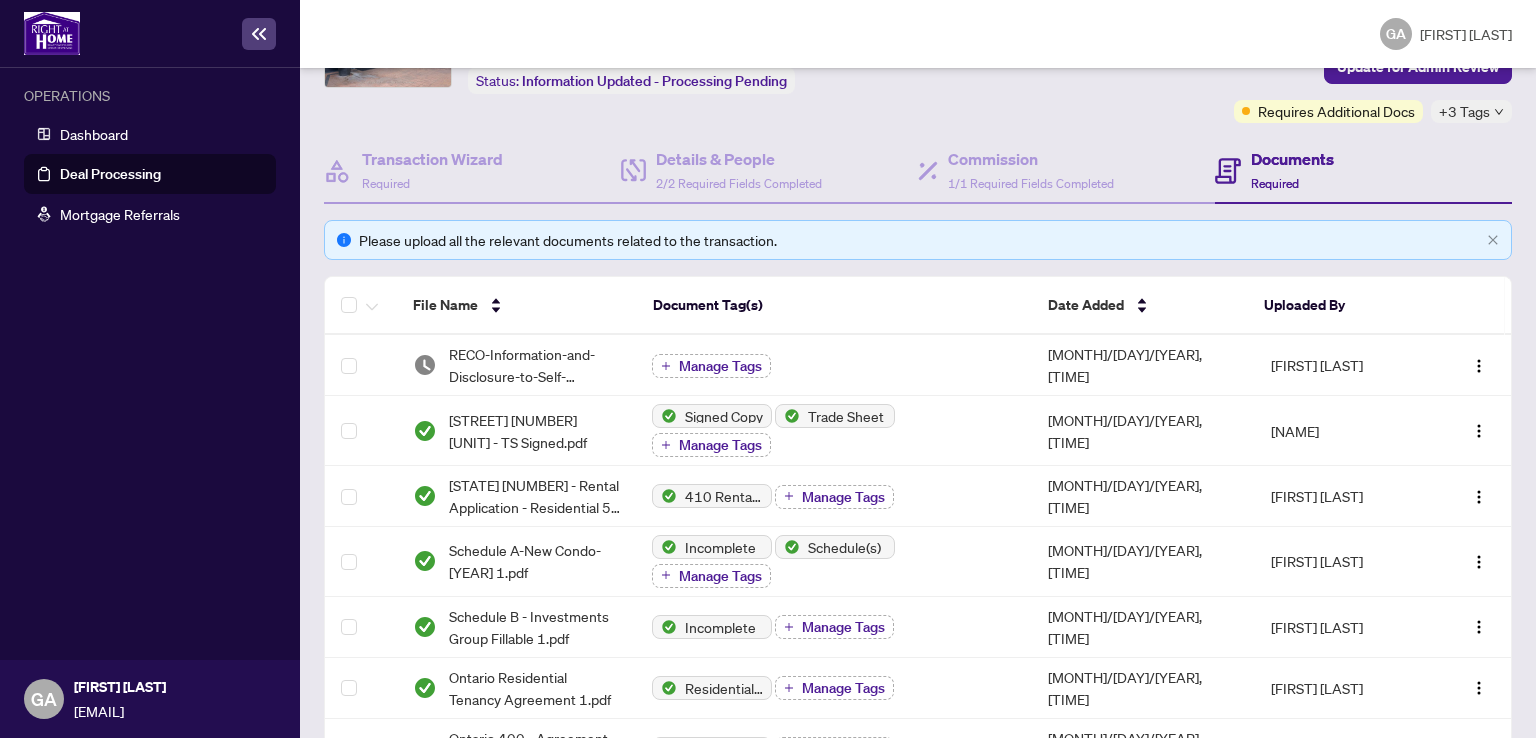 scroll, scrollTop: 0, scrollLeft: 0, axis: both 